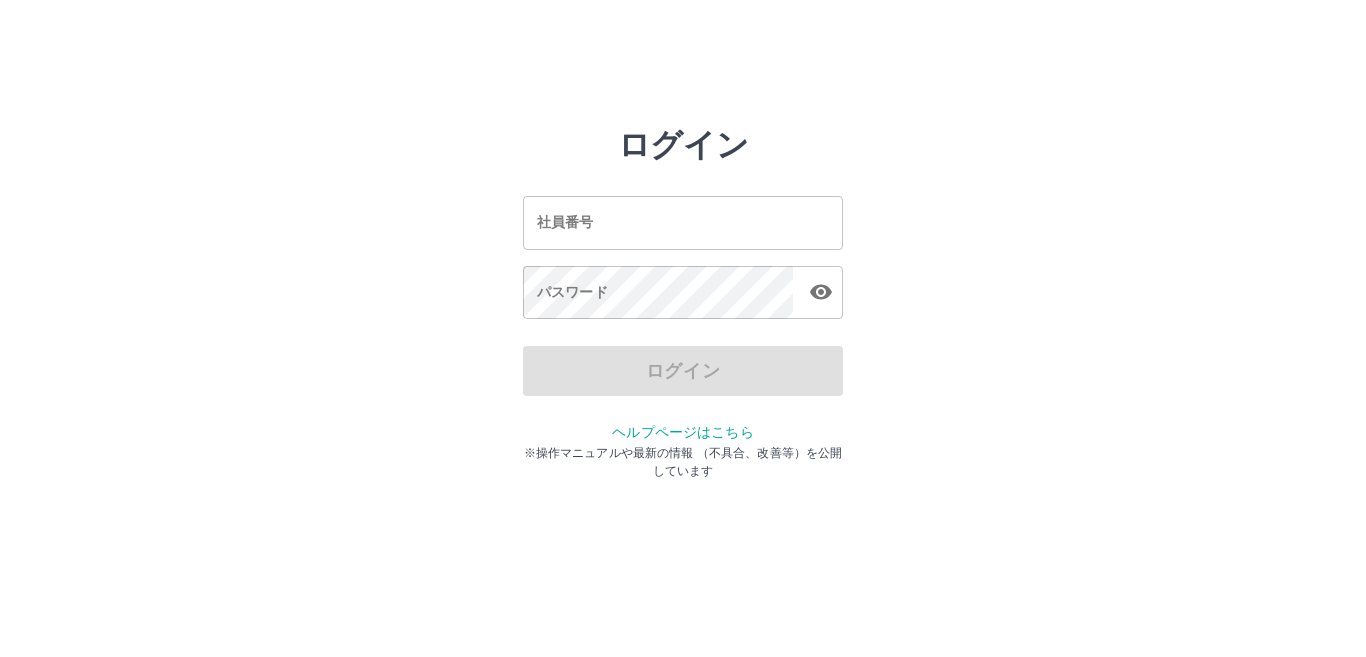 scroll, scrollTop: 0, scrollLeft: 0, axis: both 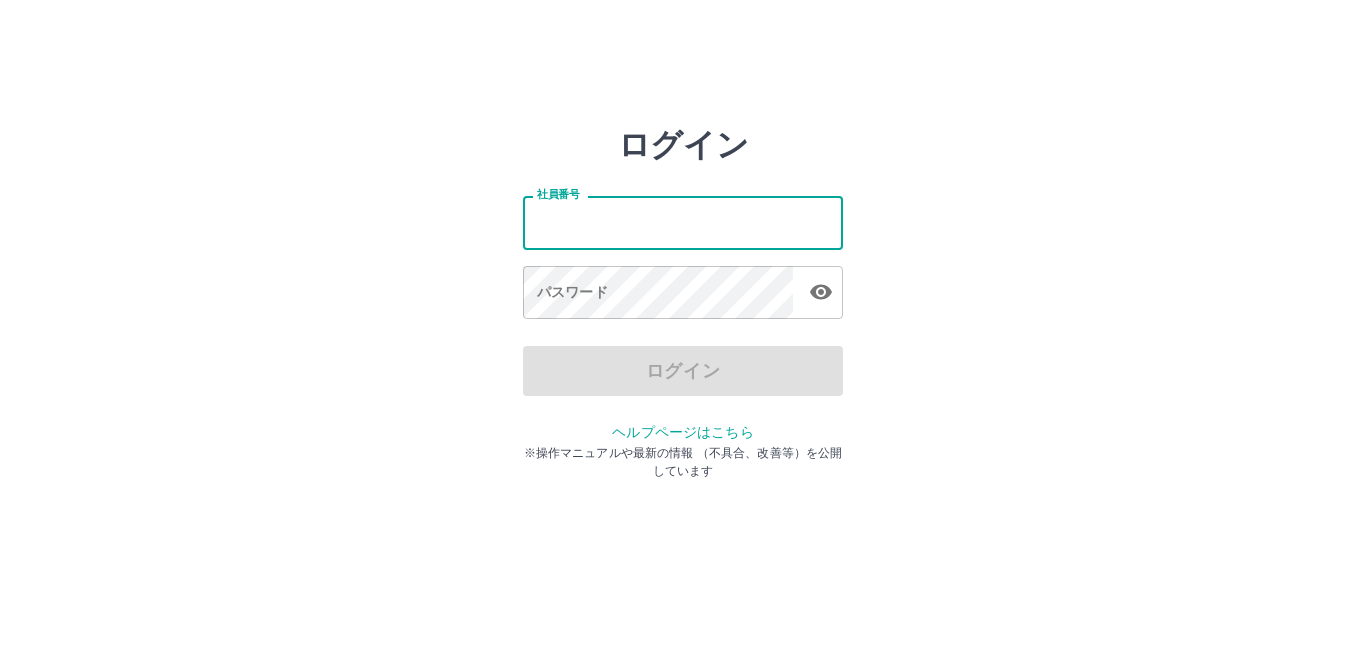 drag, startPoint x: 0, startPoint y: 0, endPoint x: 664, endPoint y: 228, distance: 702.05414 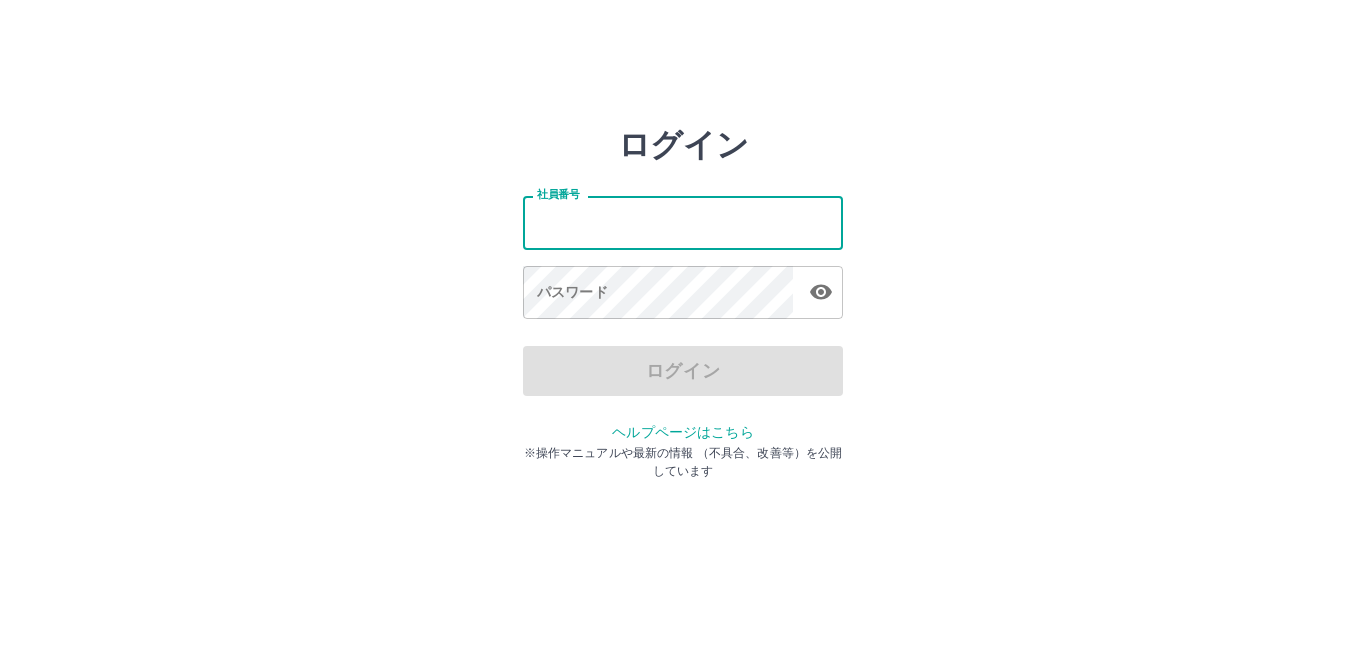 type on "*******" 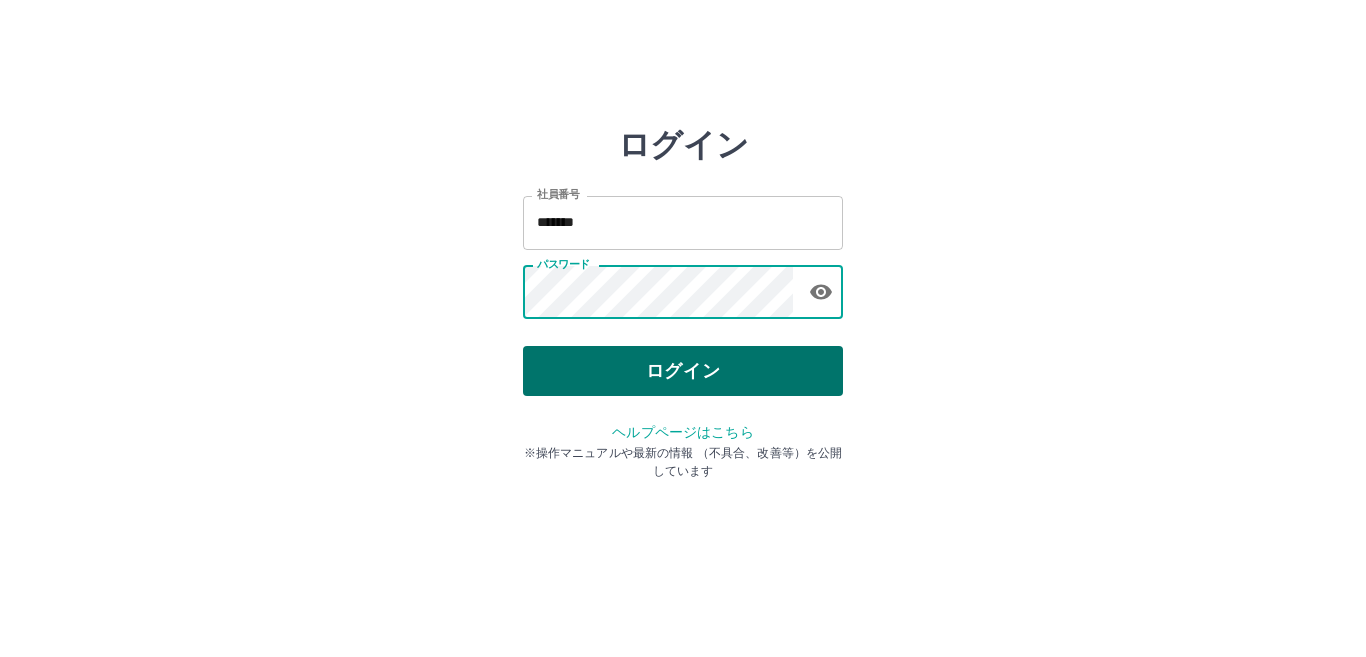 click on "ログイン" at bounding box center [683, 371] 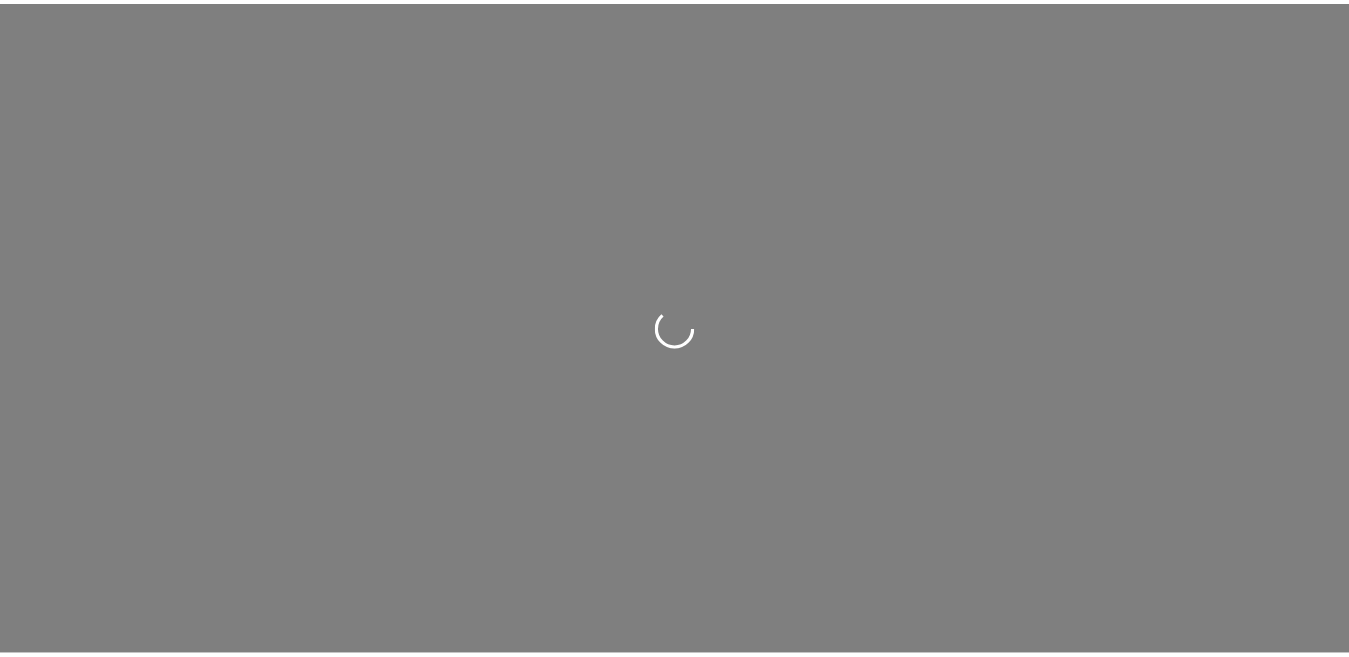 scroll, scrollTop: 0, scrollLeft: 0, axis: both 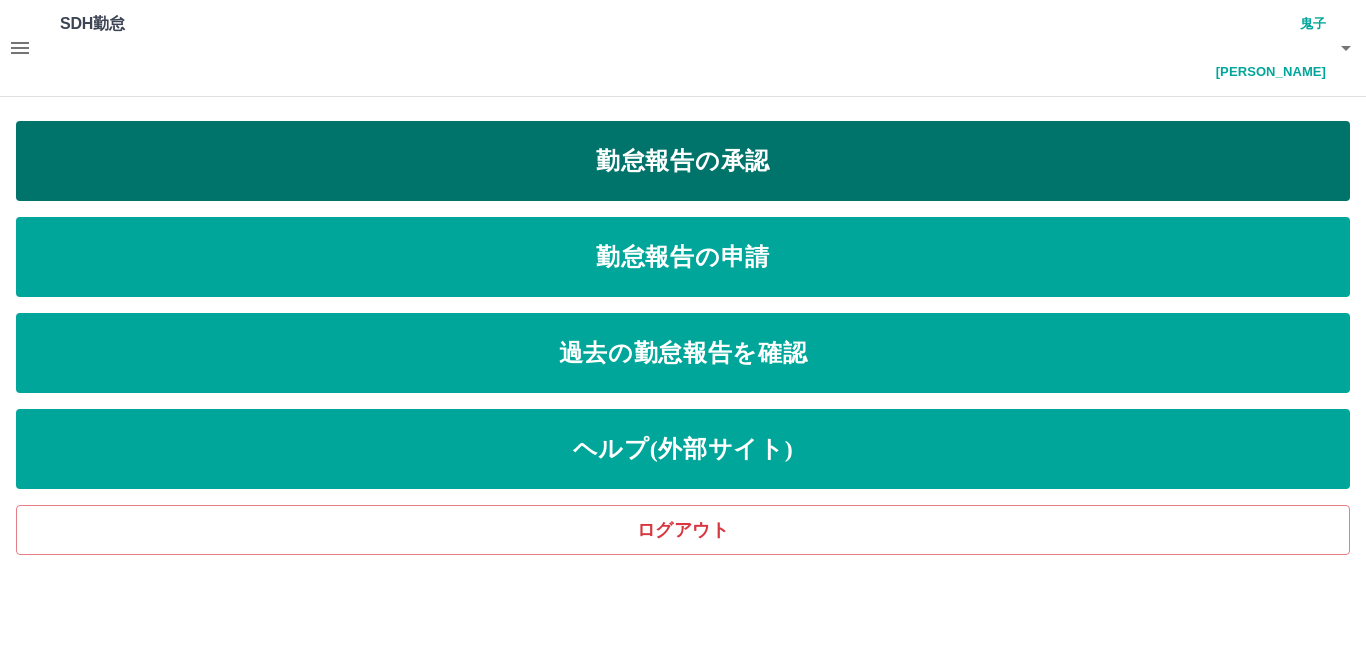 click on "勤怠報告の承認" at bounding box center (683, 161) 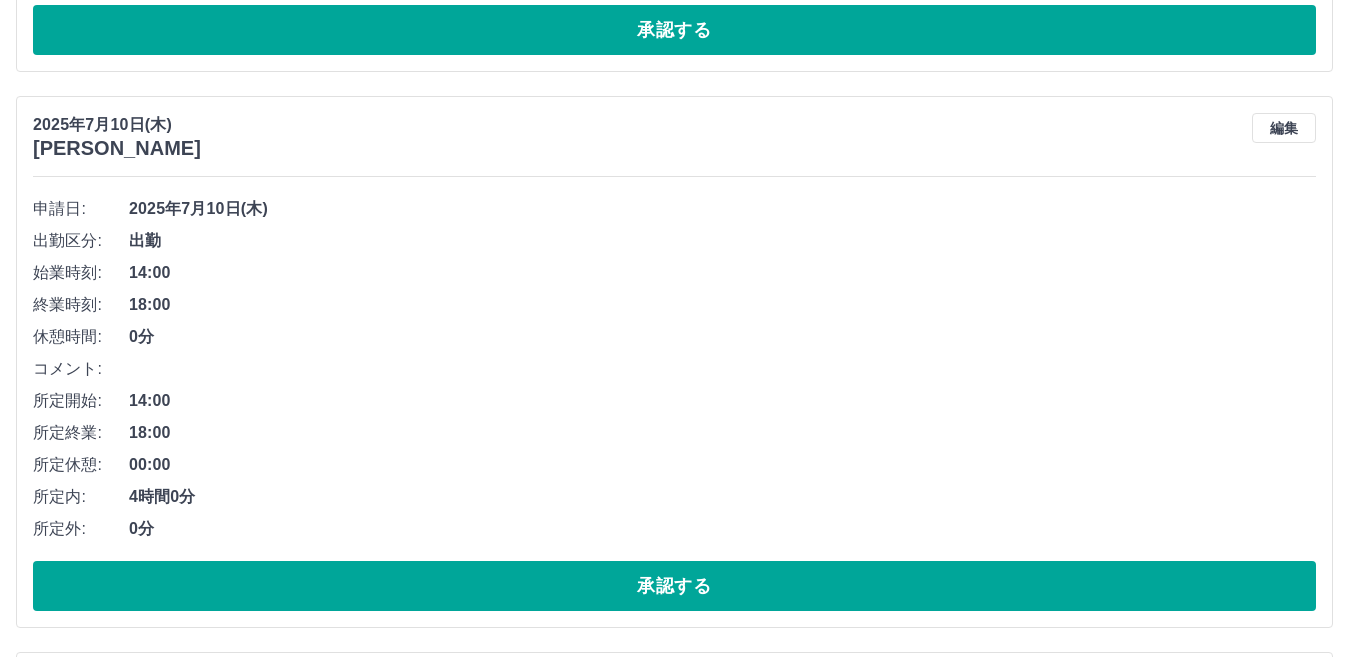 scroll, scrollTop: 800, scrollLeft: 0, axis: vertical 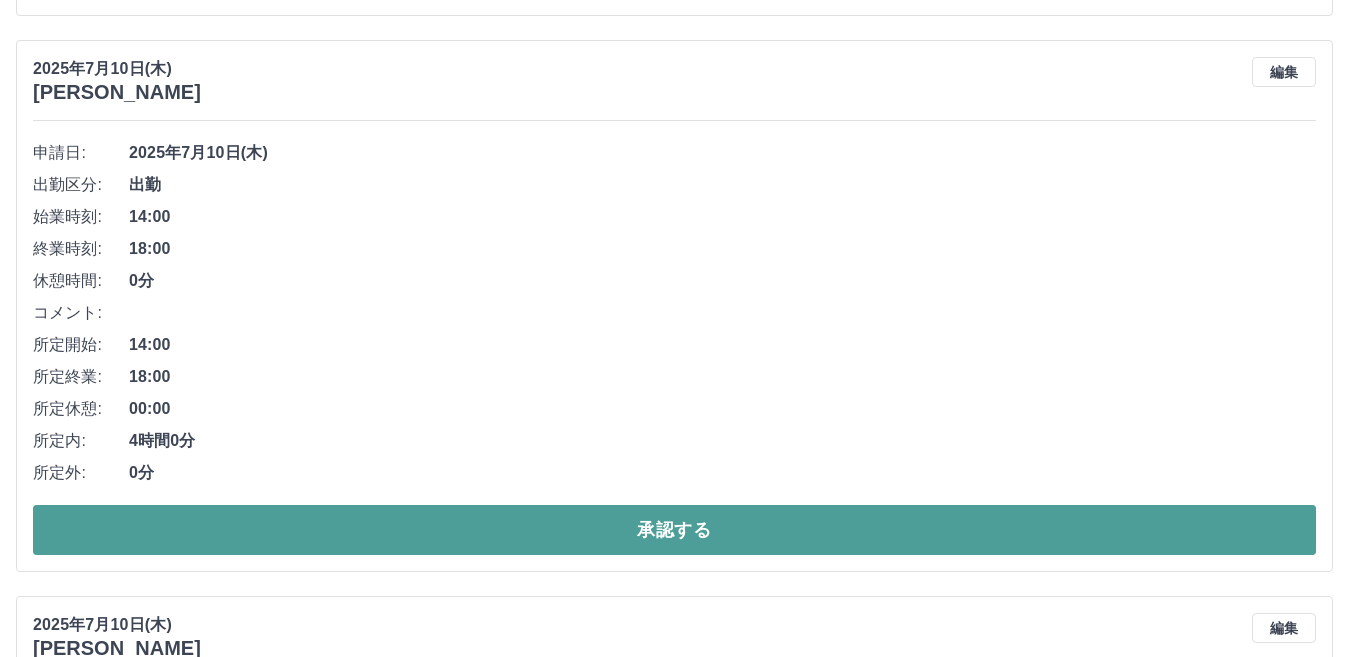 click on "承認する" at bounding box center (674, 530) 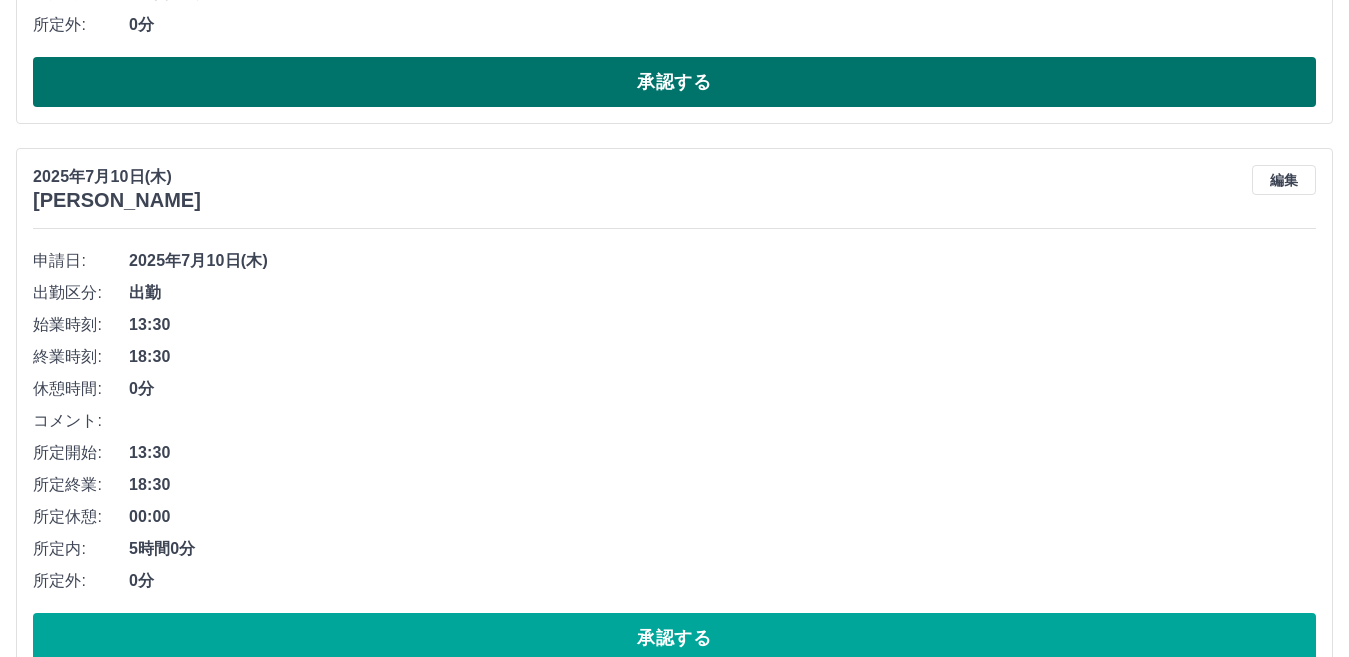 scroll, scrollTop: 693, scrollLeft: 0, axis: vertical 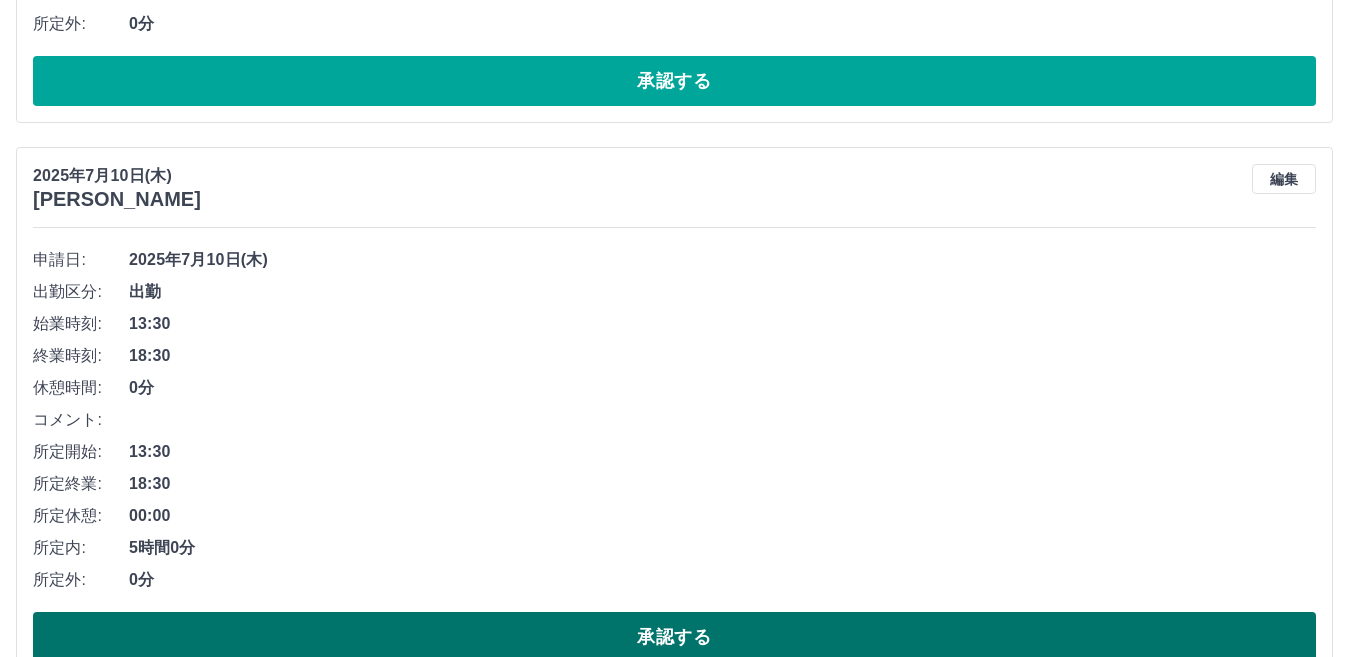 click on "承認する" at bounding box center (674, 637) 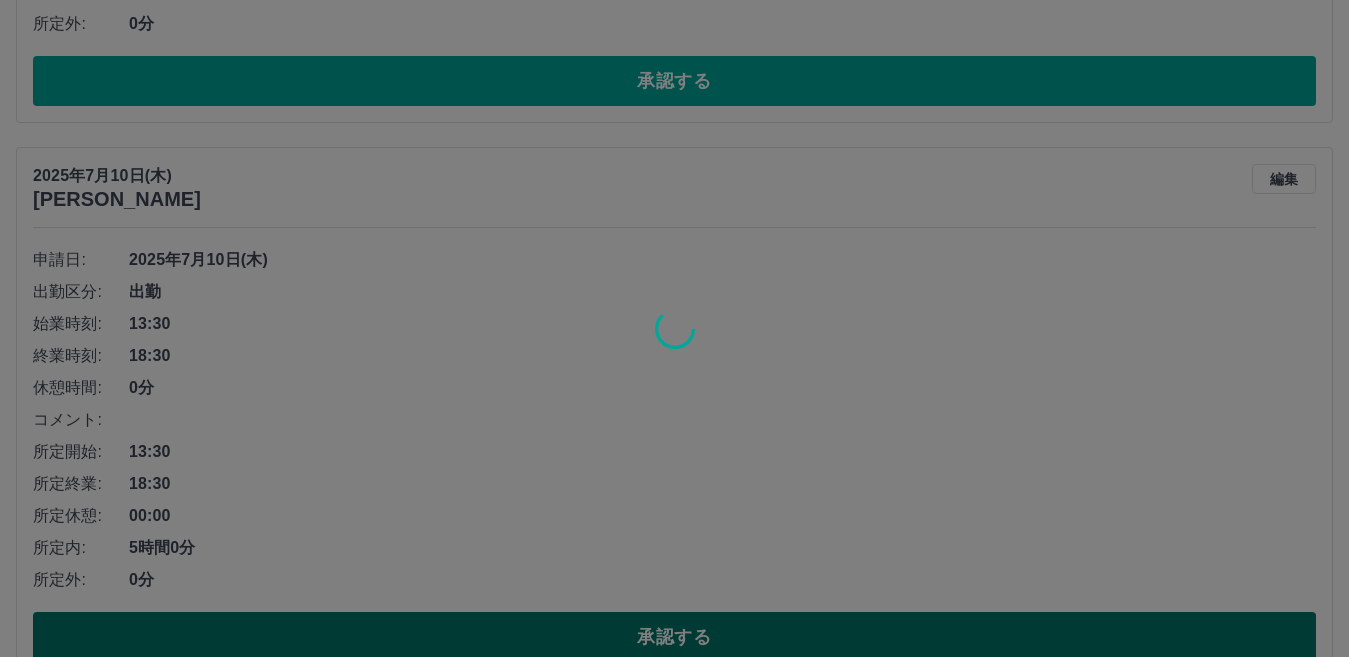 scroll, scrollTop: 137, scrollLeft: 0, axis: vertical 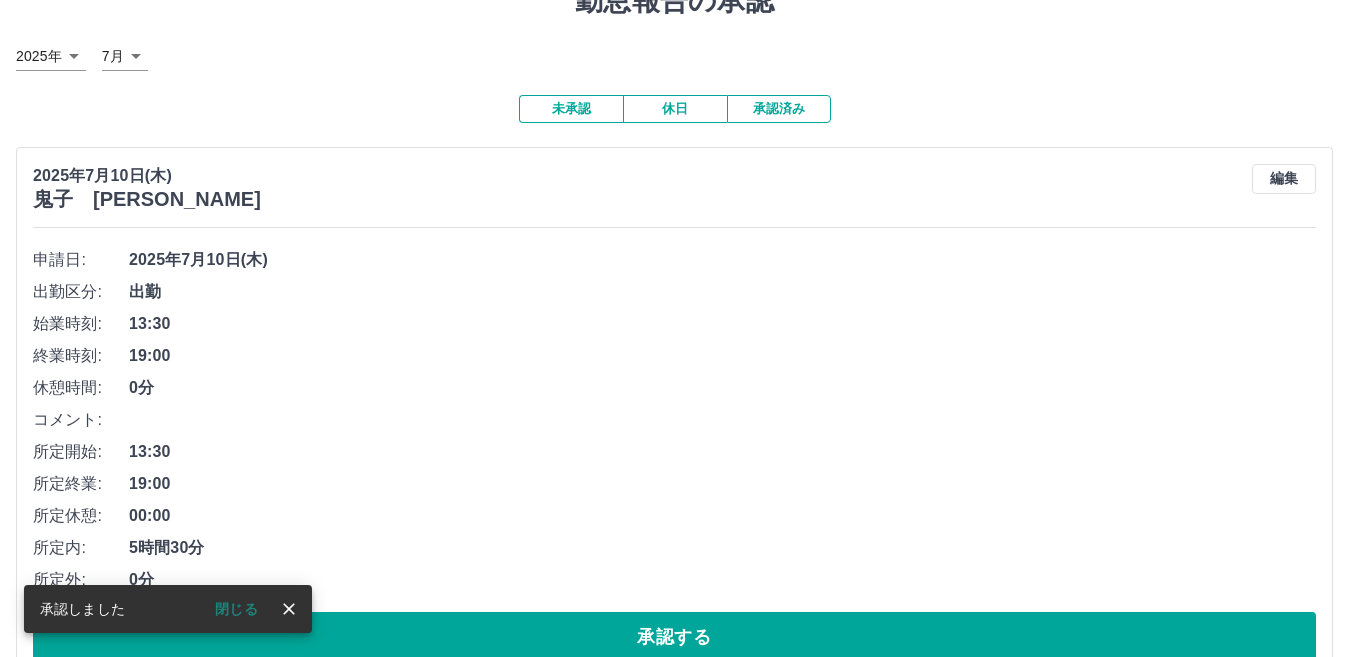click on "承認済み" at bounding box center [779, 109] 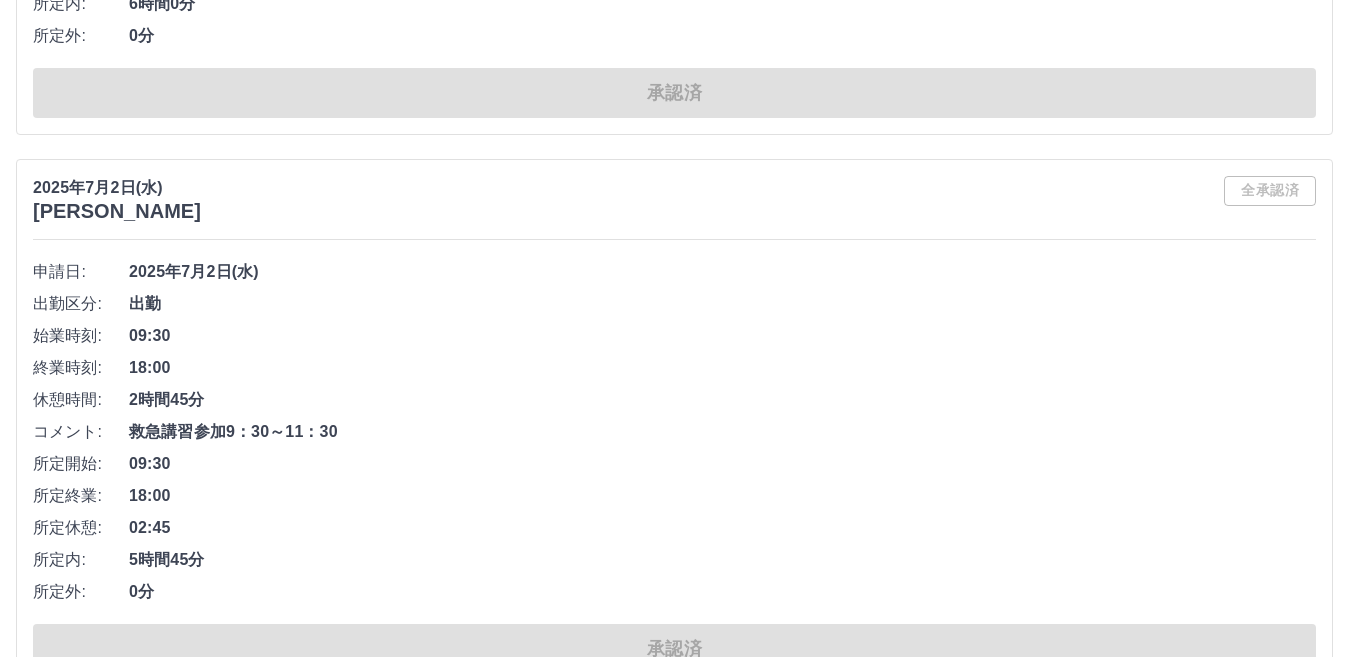 scroll, scrollTop: 13275, scrollLeft: 0, axis: vertical 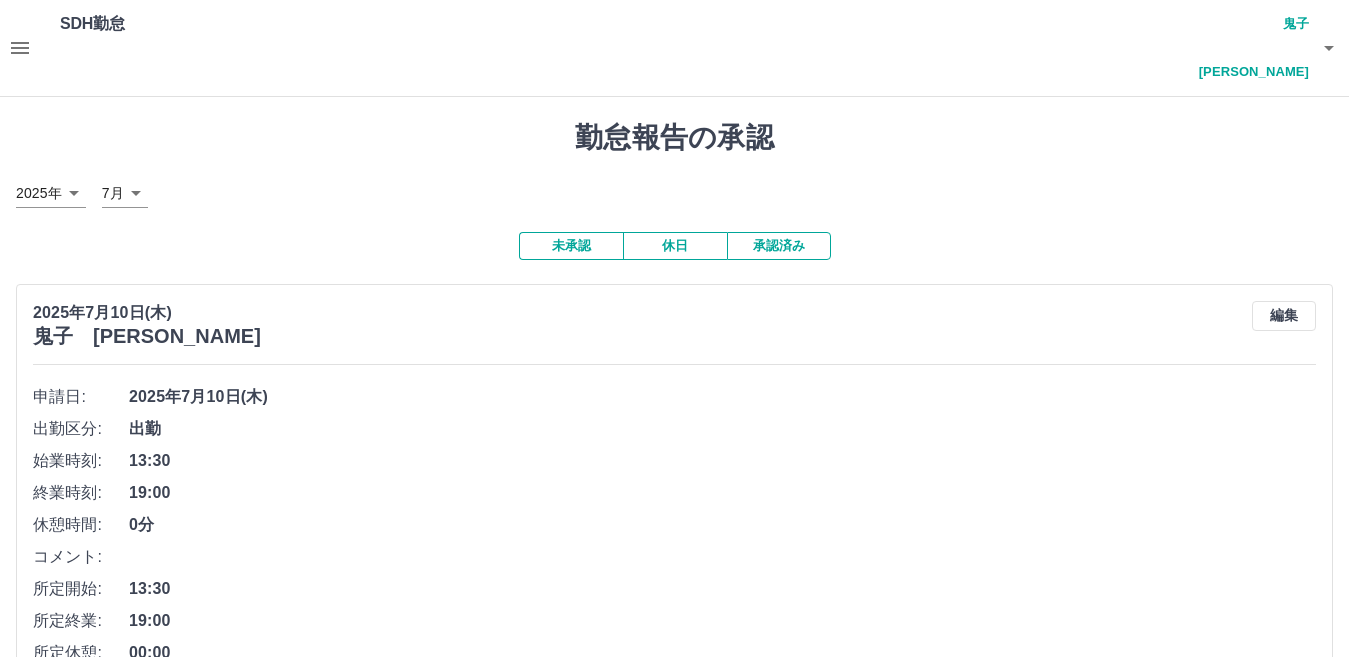 click 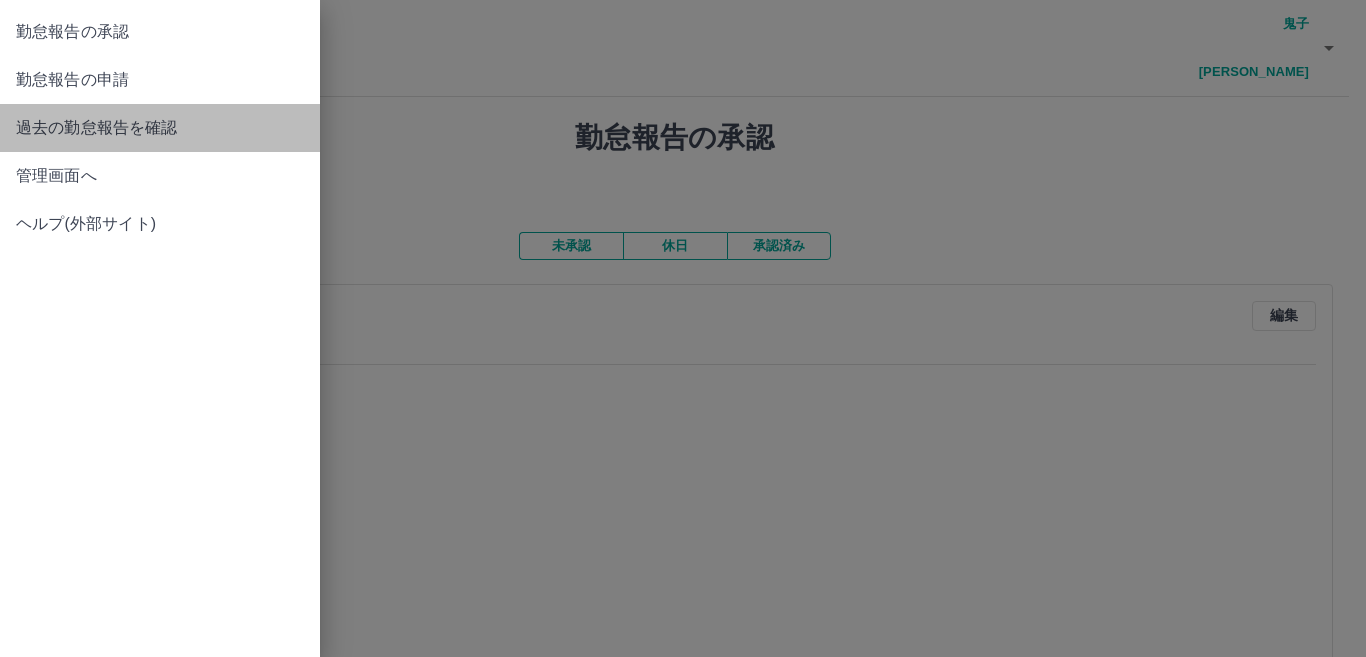 click on "過去の勤怠報告を確認" at bounding box center (160, 128) 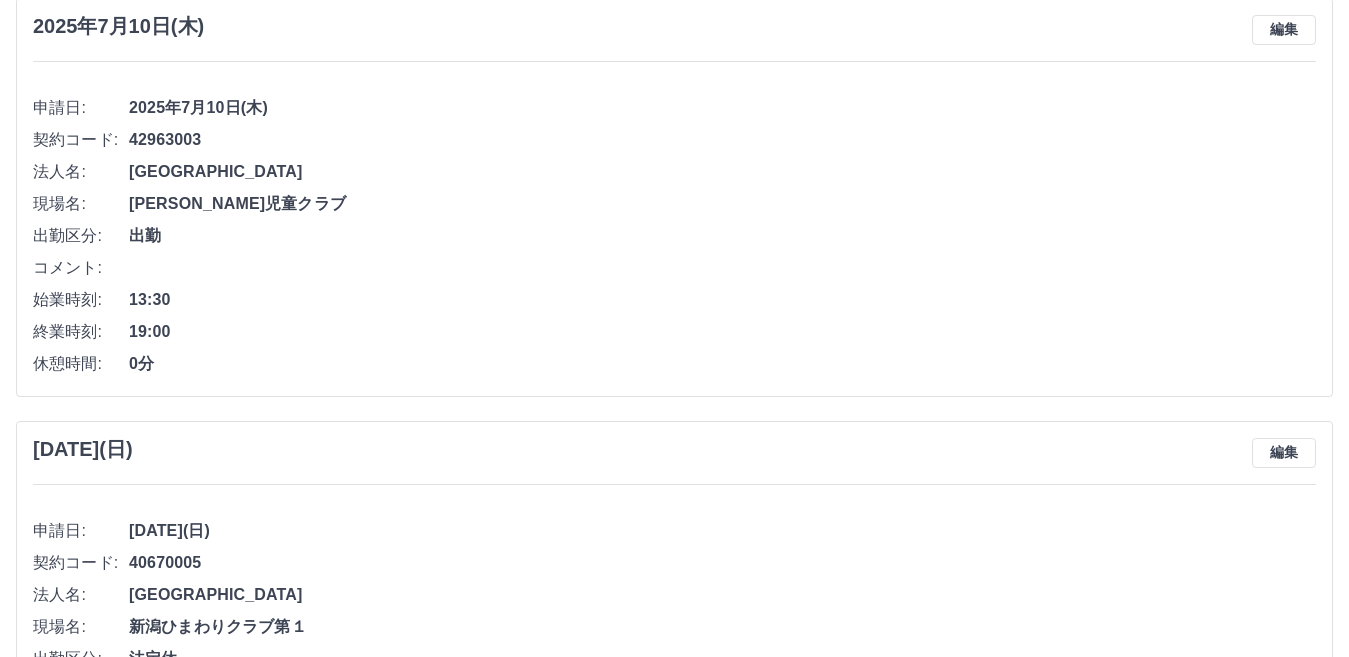 scroll, scrollTop: 0, scrollLeft: 0, axis: both 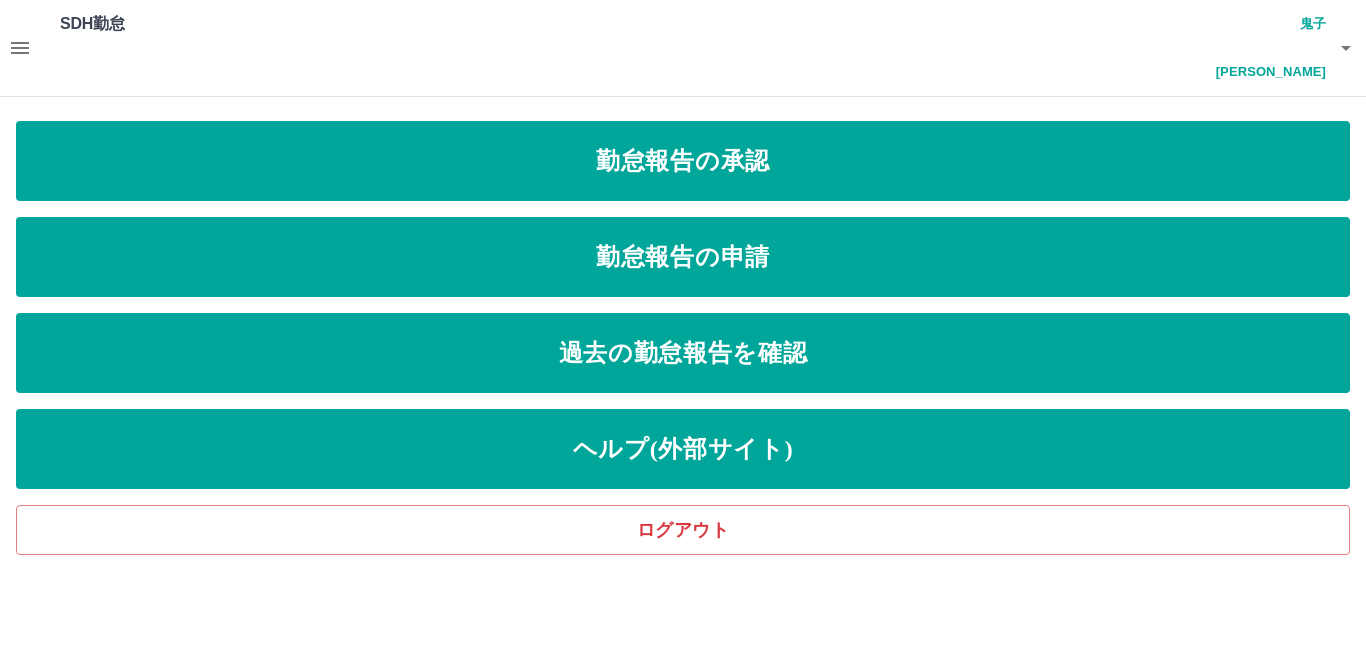 click 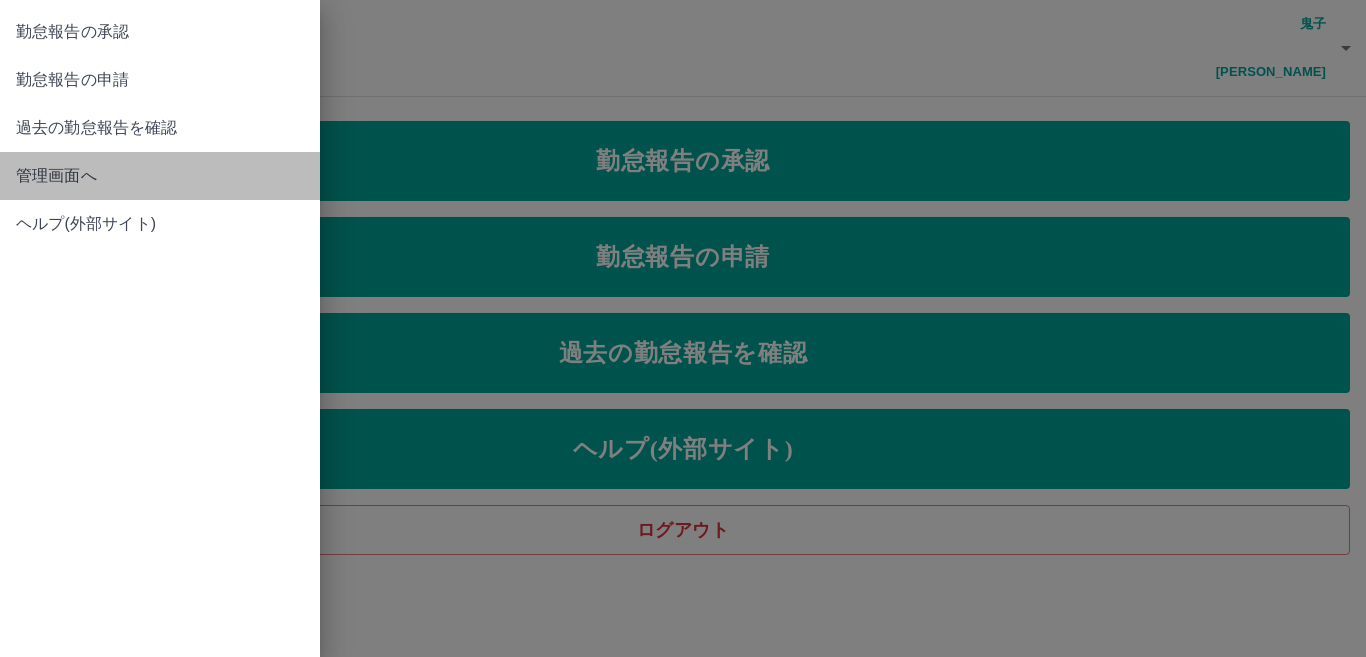 click on "管理画面へ" at bounding box center [160, 176] 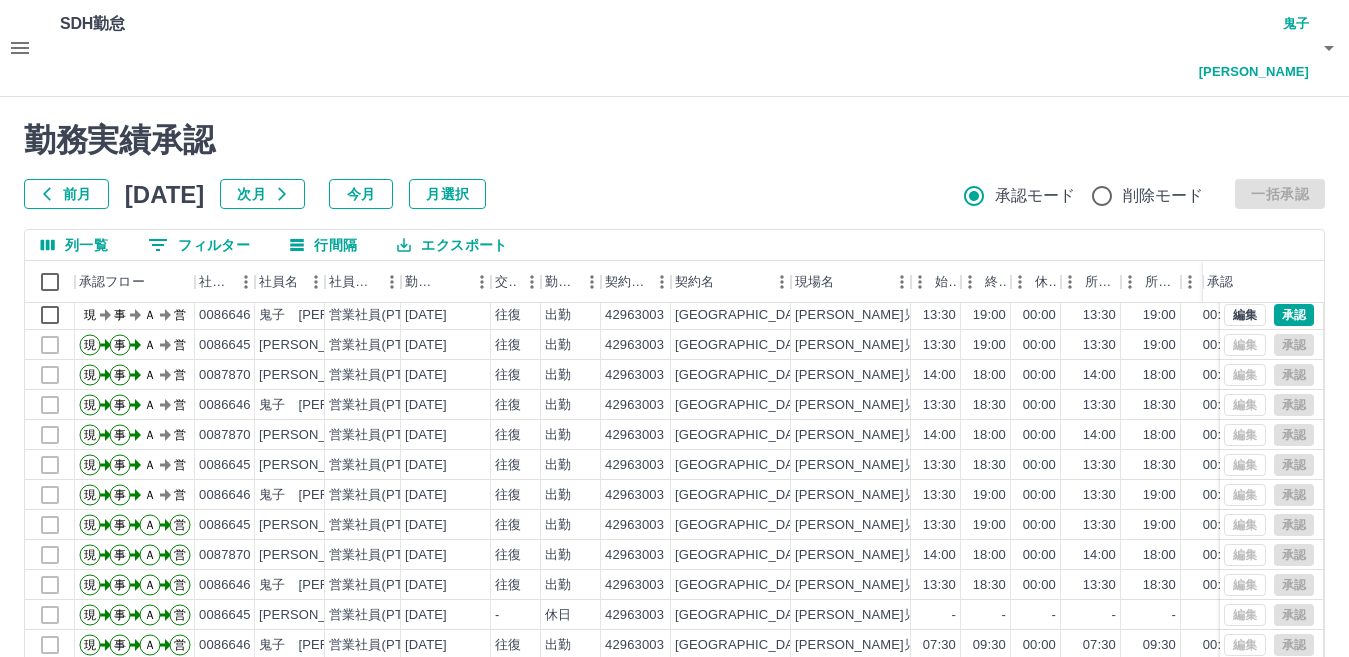 scroll, scrollTop: 104, scrollLeft: 0, axis: vertical 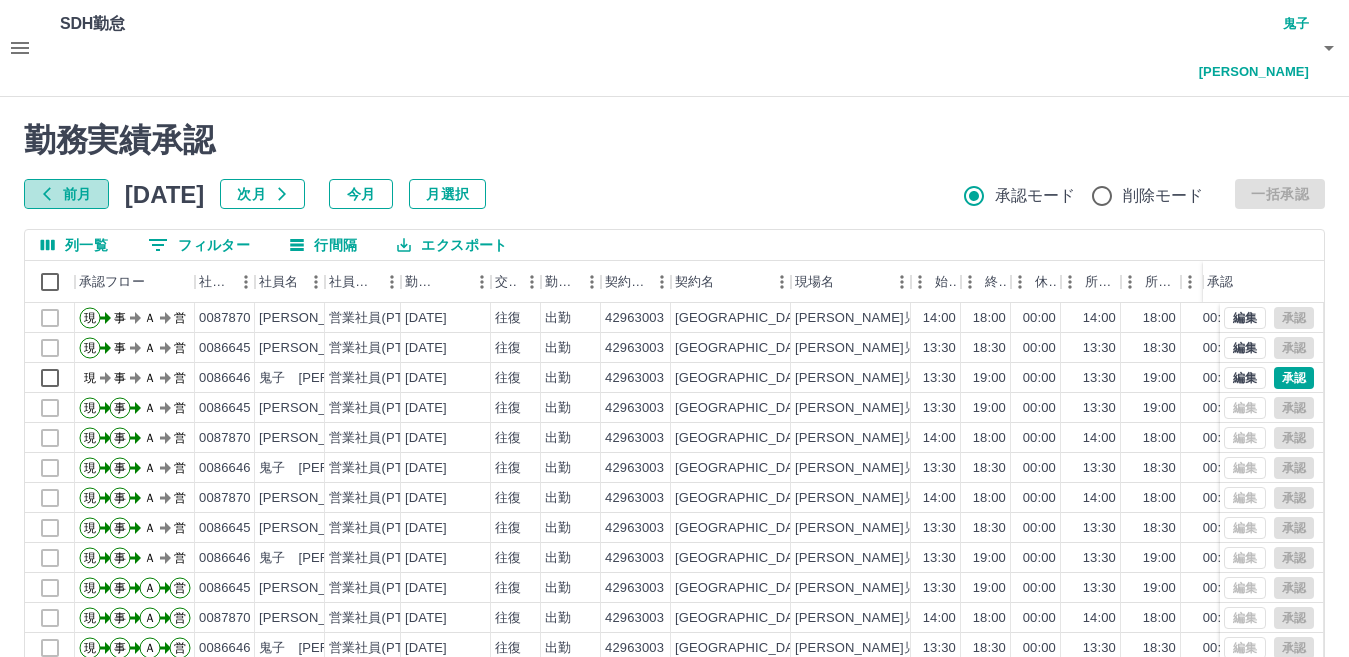 click on "前月" at bounding box center (66, 194) 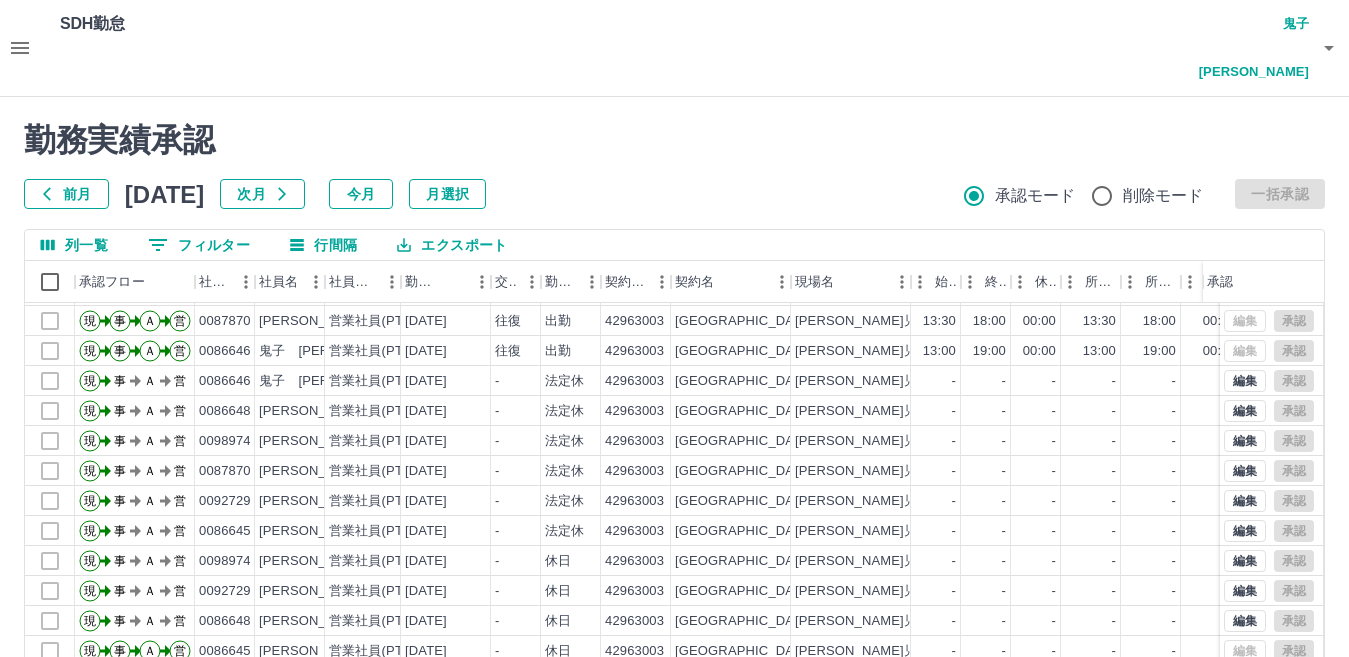 scroll, scrollTop: 104, scrollLeft: 0, axis: vertical 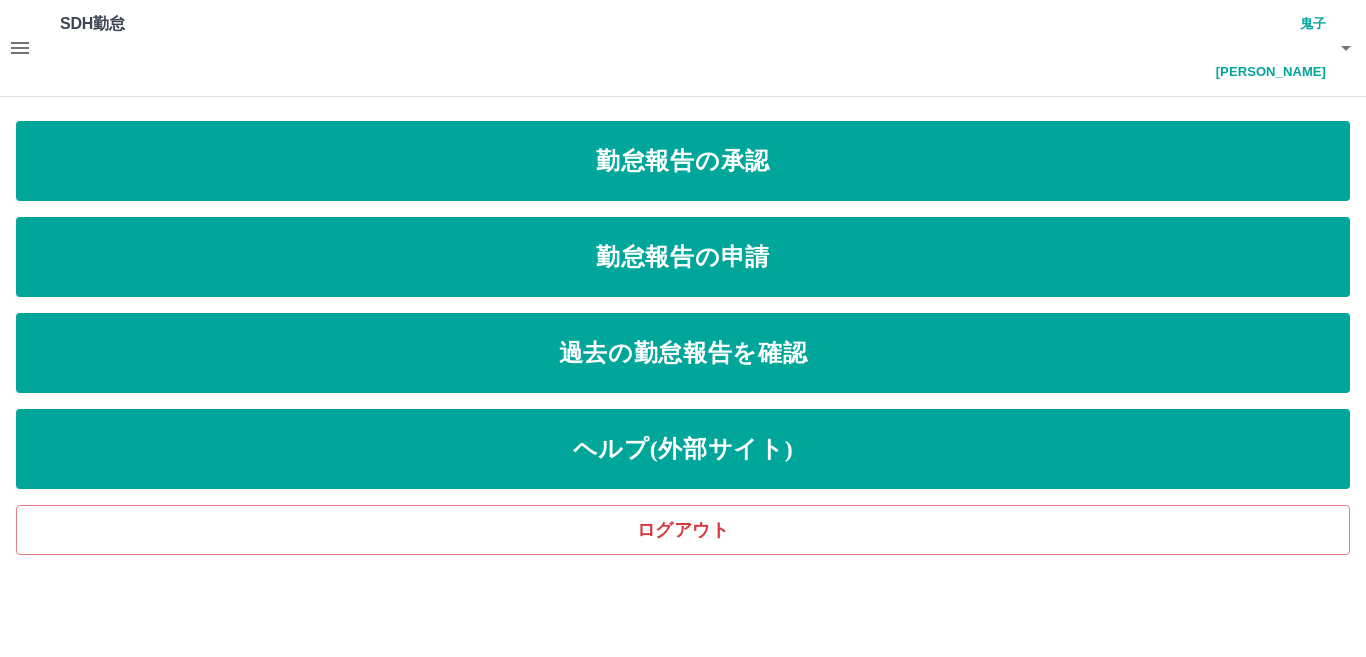 click 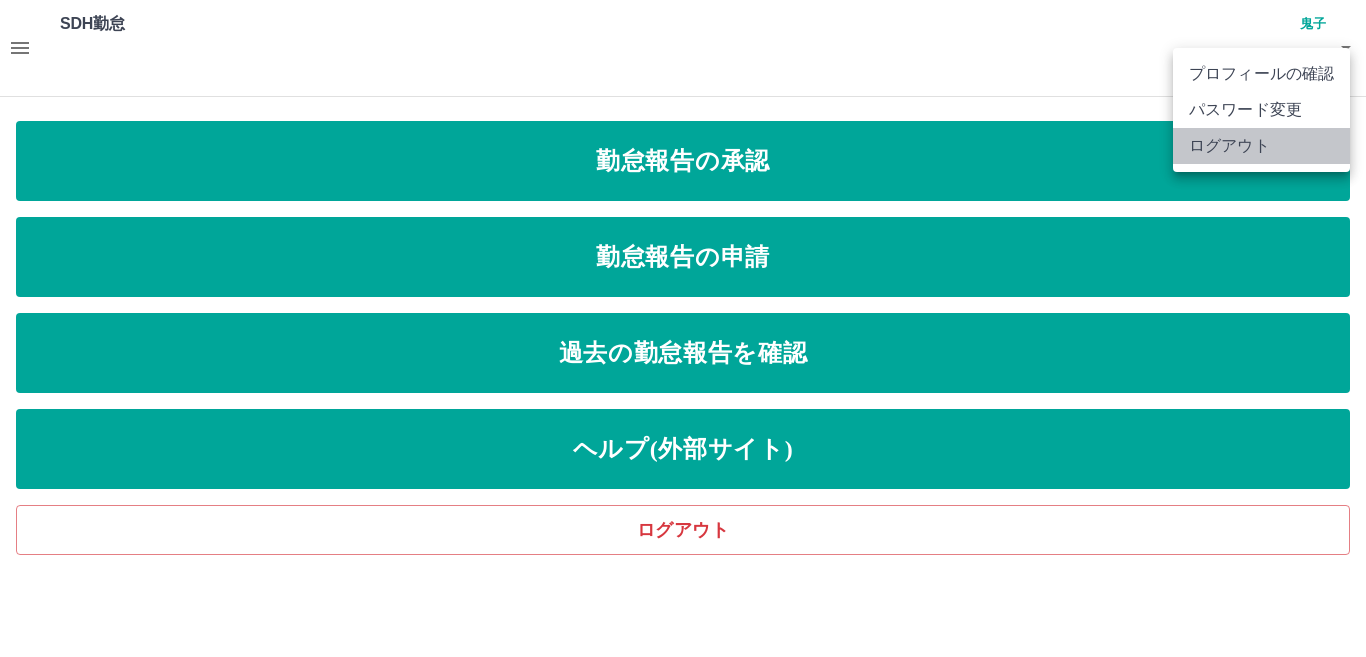click on "ログアウト" at bounding box center (1261, 146) 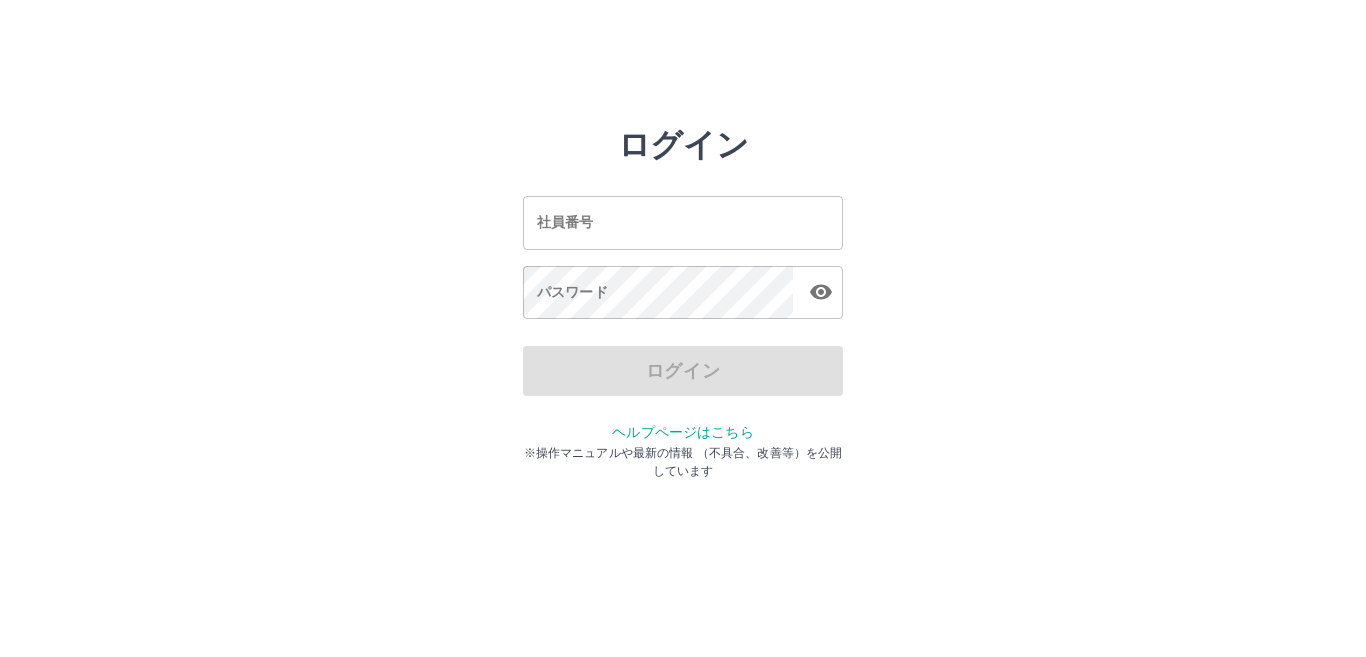 scroll, scrollTop: 0, scrollLeft: 0, axis: both 